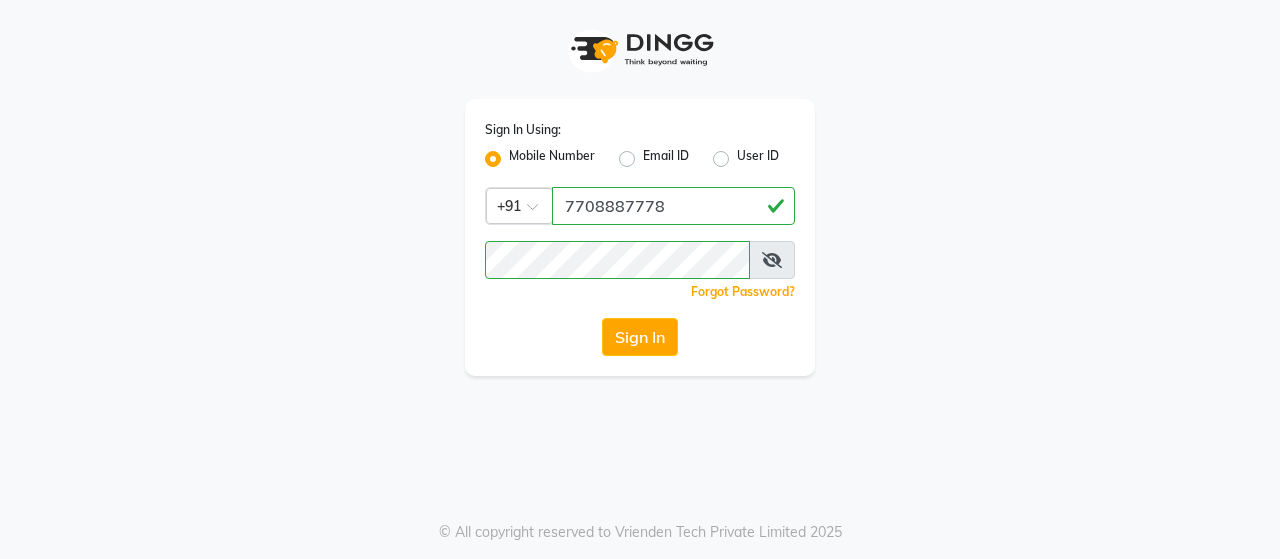 click on "Sign In" 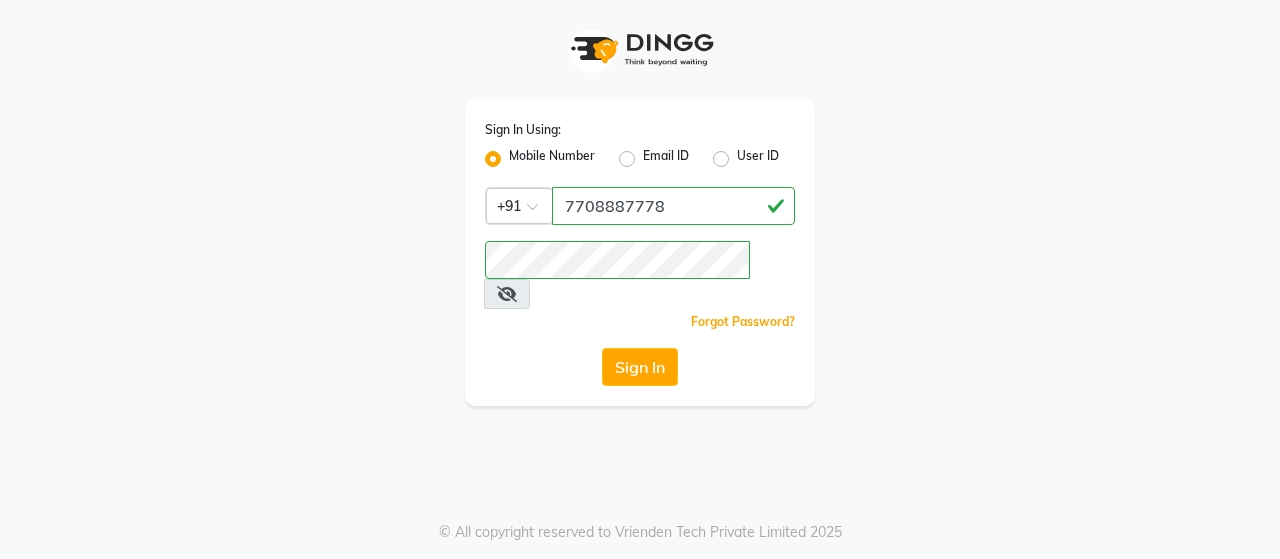scroll, scrollTop: 0, scrollLeft: 0, axis: both 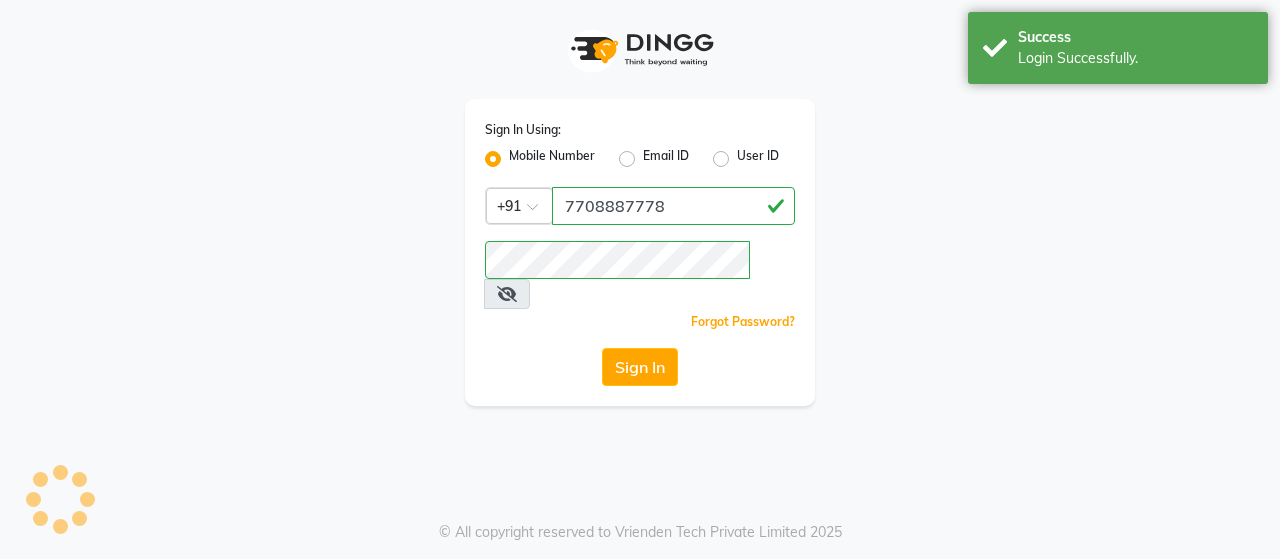 select on "service" 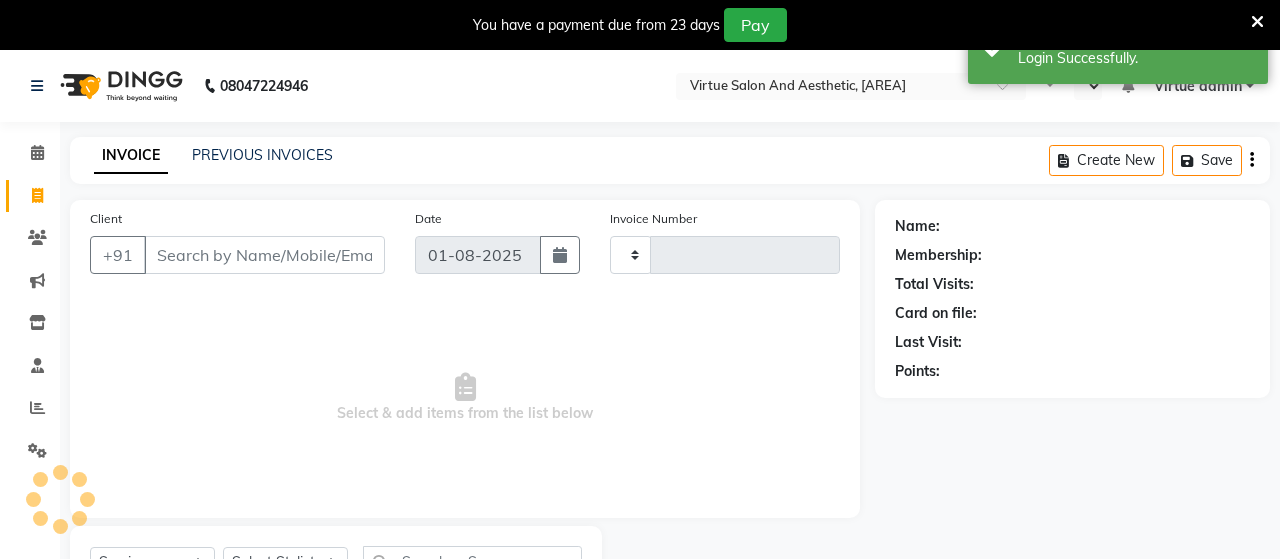 select on "en" 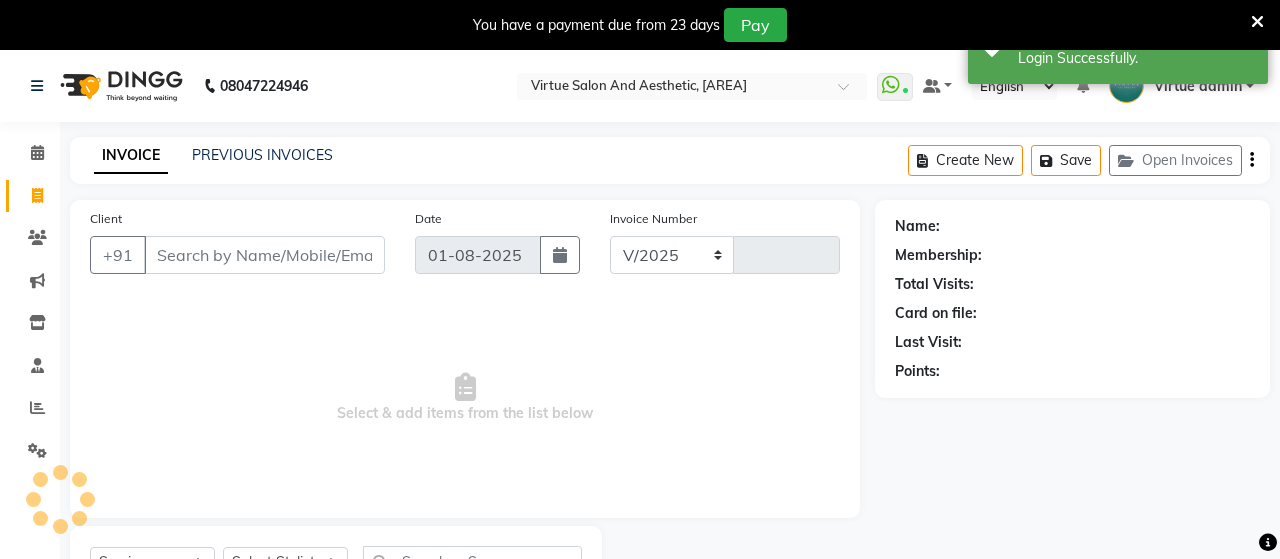 select on "4466" 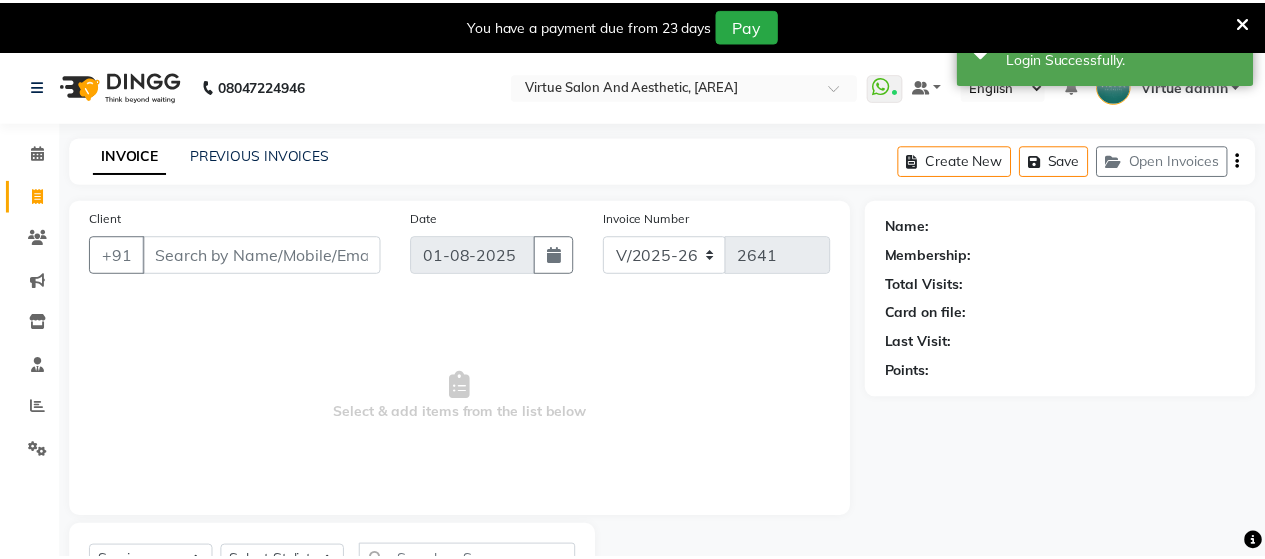scroll, scrollTop: 12, scrollLeft: 0, axis: vertical 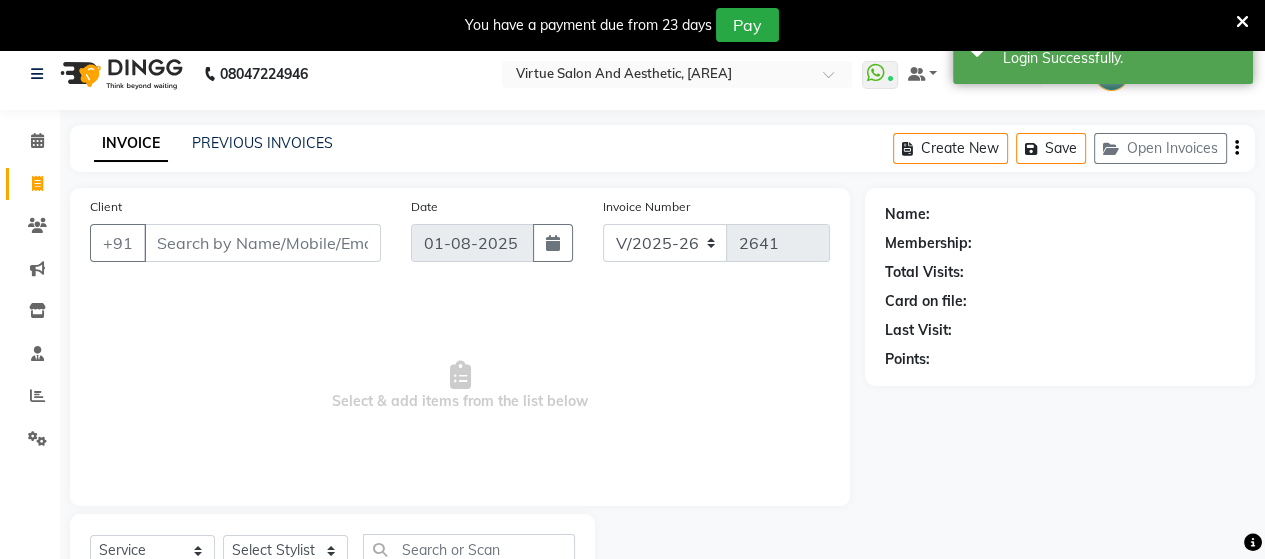 click on "Client" at bounding box center [262, 243] 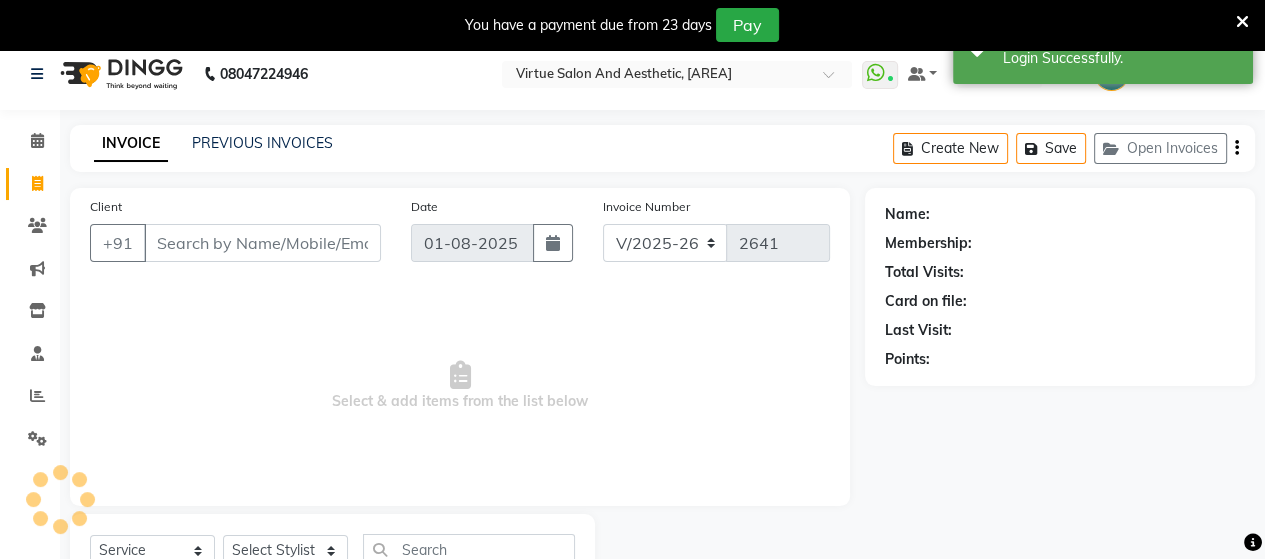 select on "V" 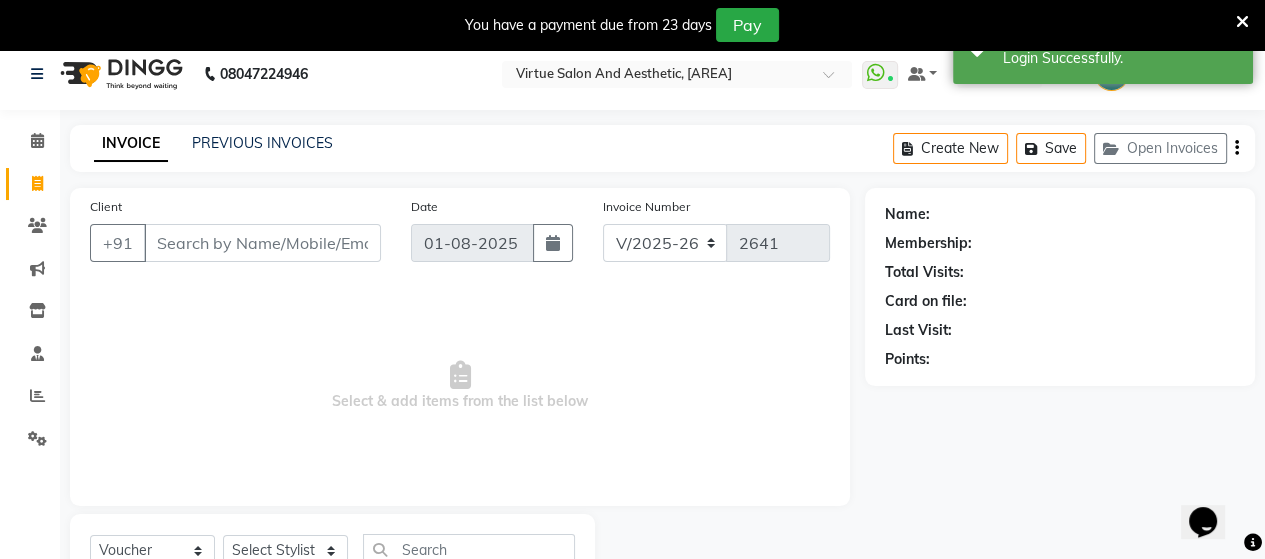 scroll, scrollTop: 0, scrollLeft: 0, axis: both 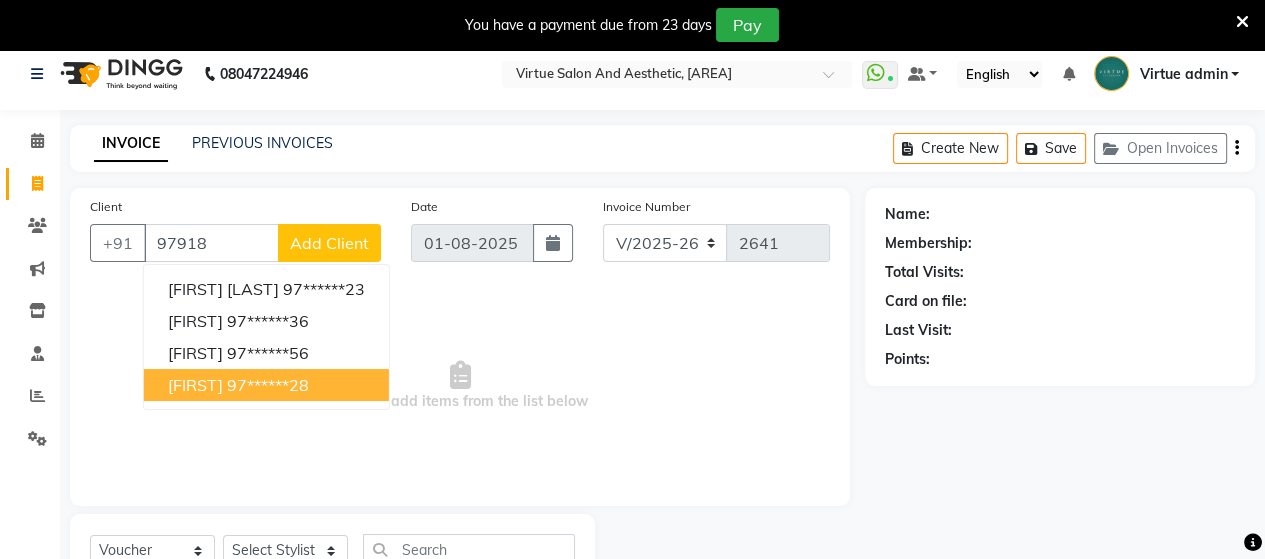 click on "97******28" at bounding box center (268, 385) 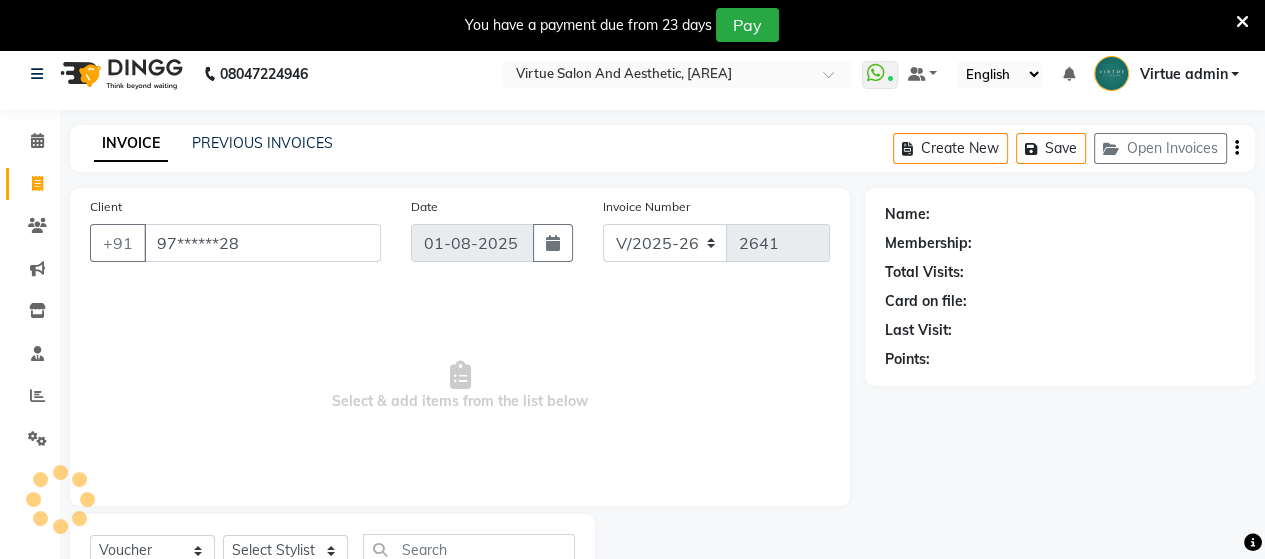 type on "97******28" 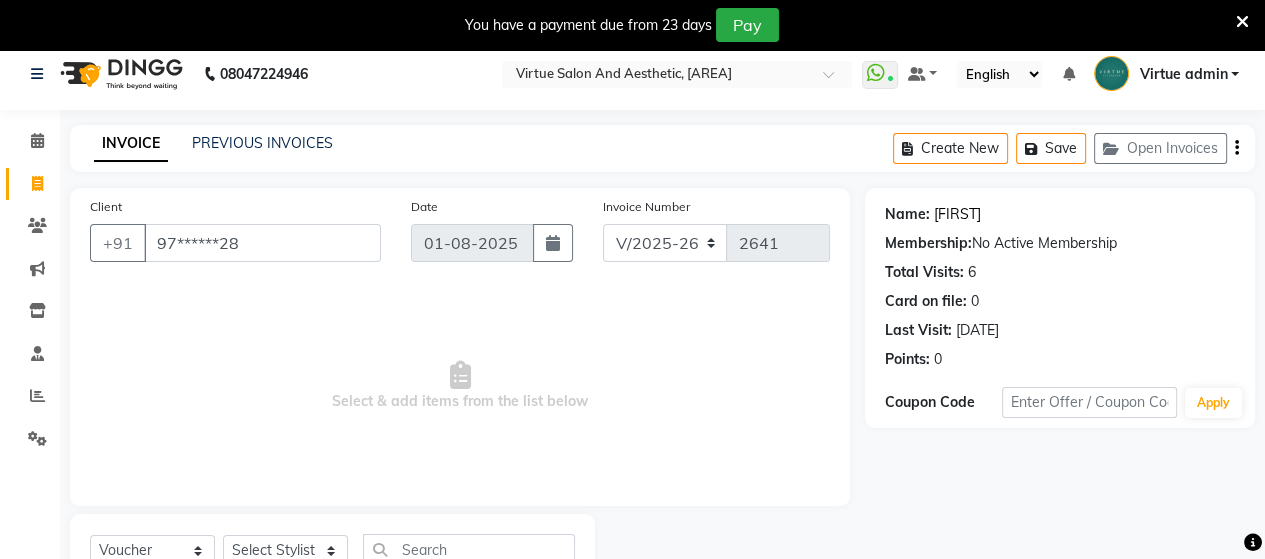 click on "[FIRST]" 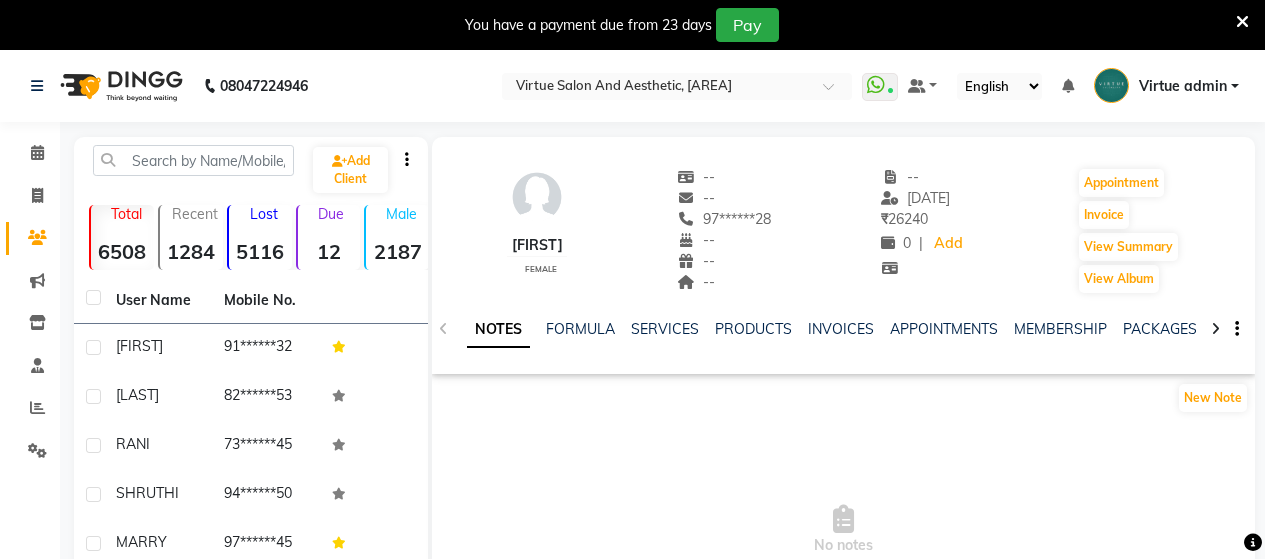 click on "You have a payment due from 23 days   Pay" at bounding box center (632, 25) 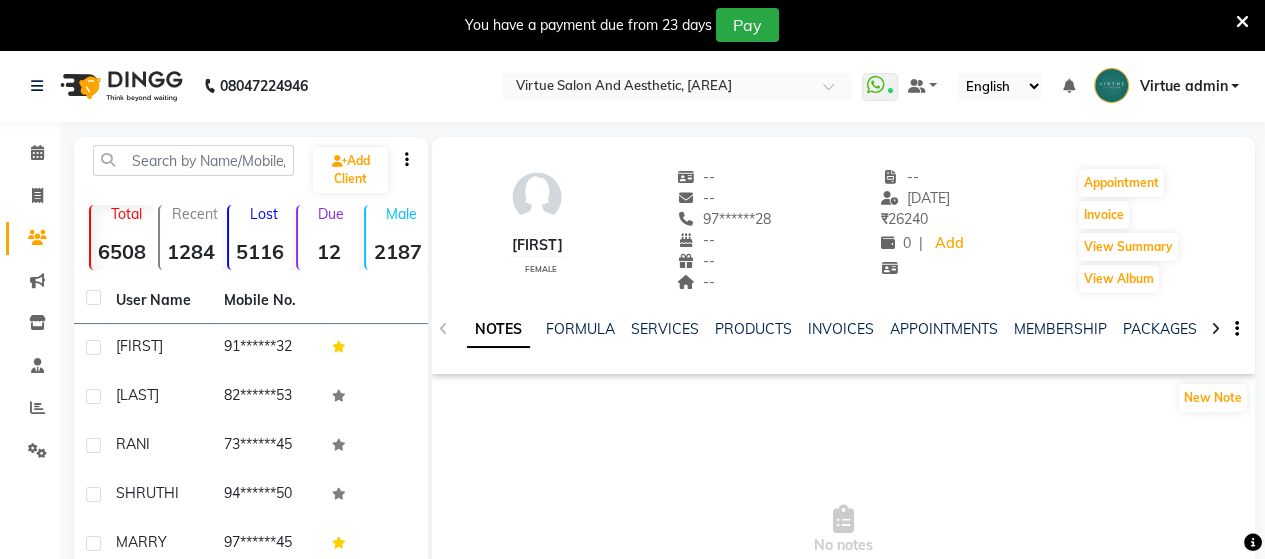 click at bounding box center (1242, 22) 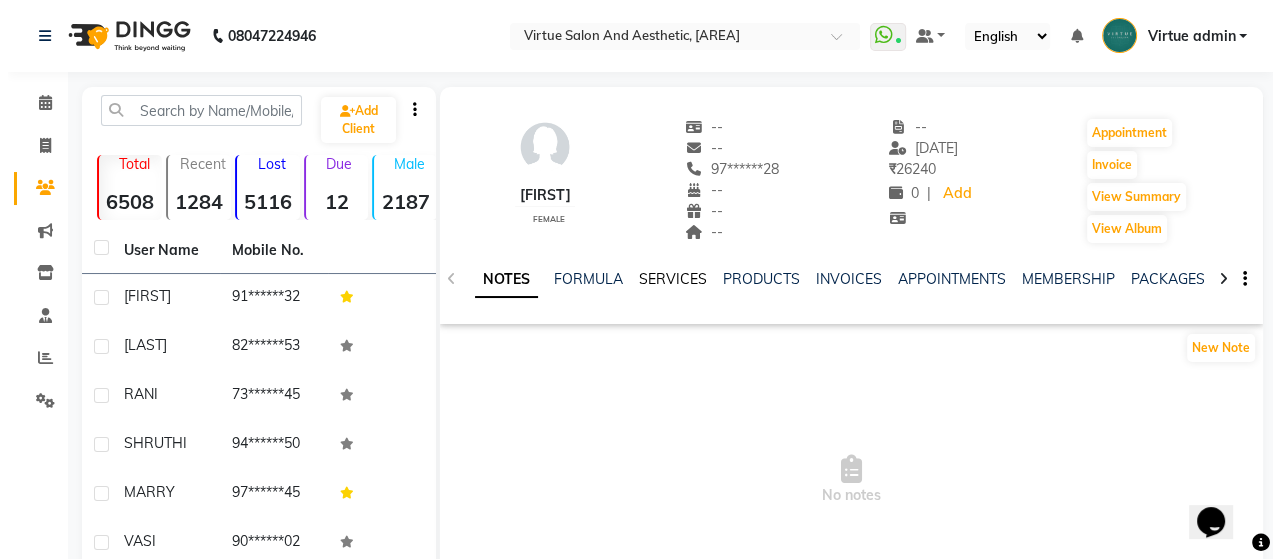 scroll, scrollTop: 0, scrollLeft: 0, axis: both 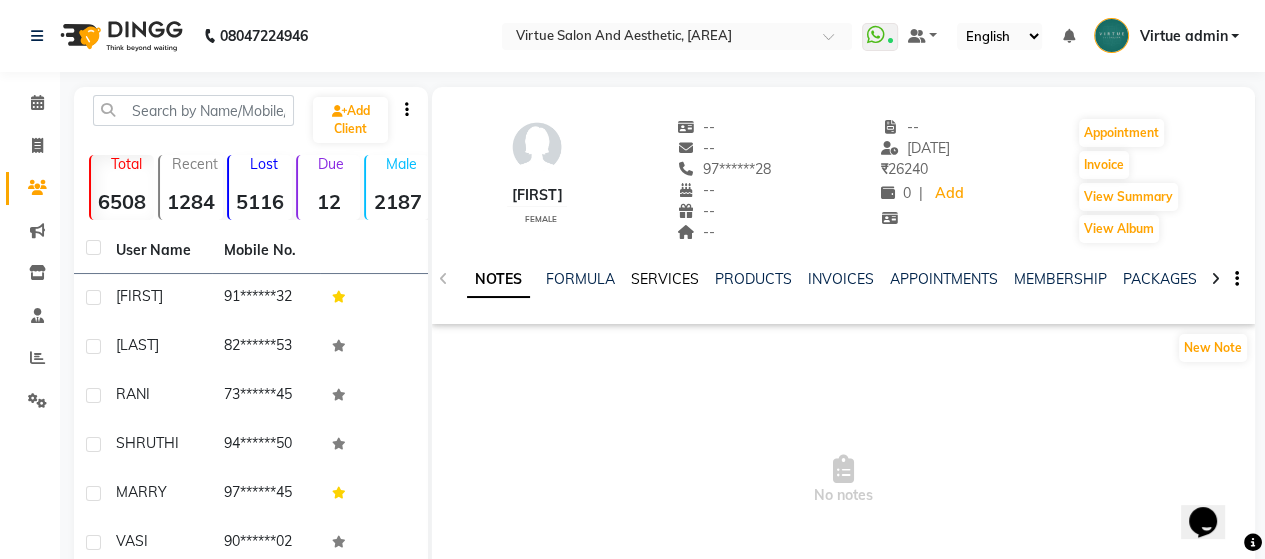 click on "SERVICES" 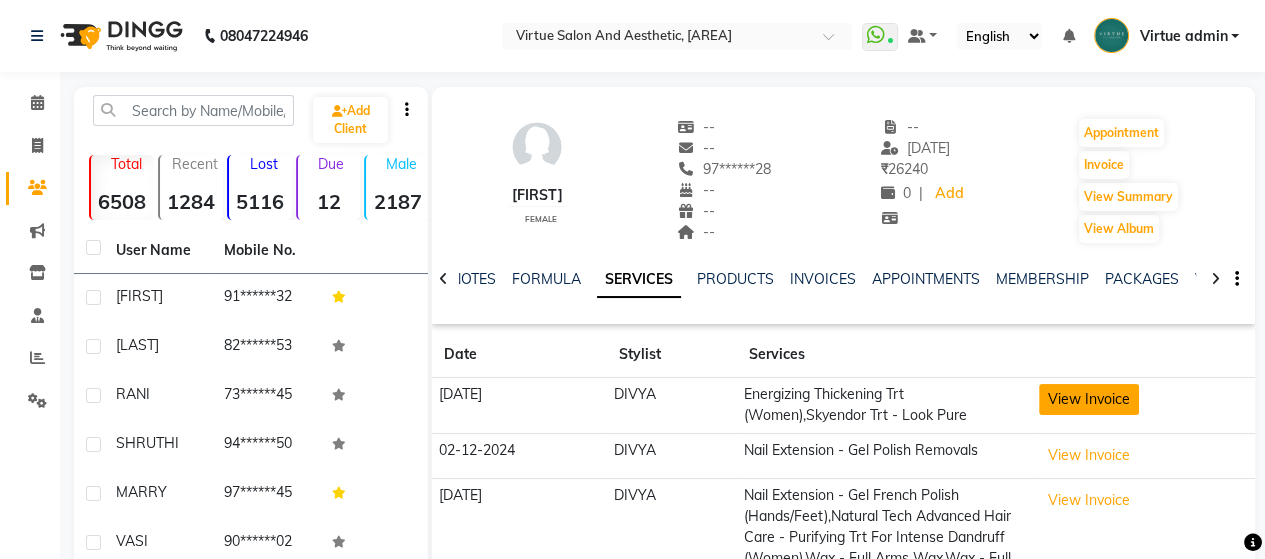 click on "View Invoice" 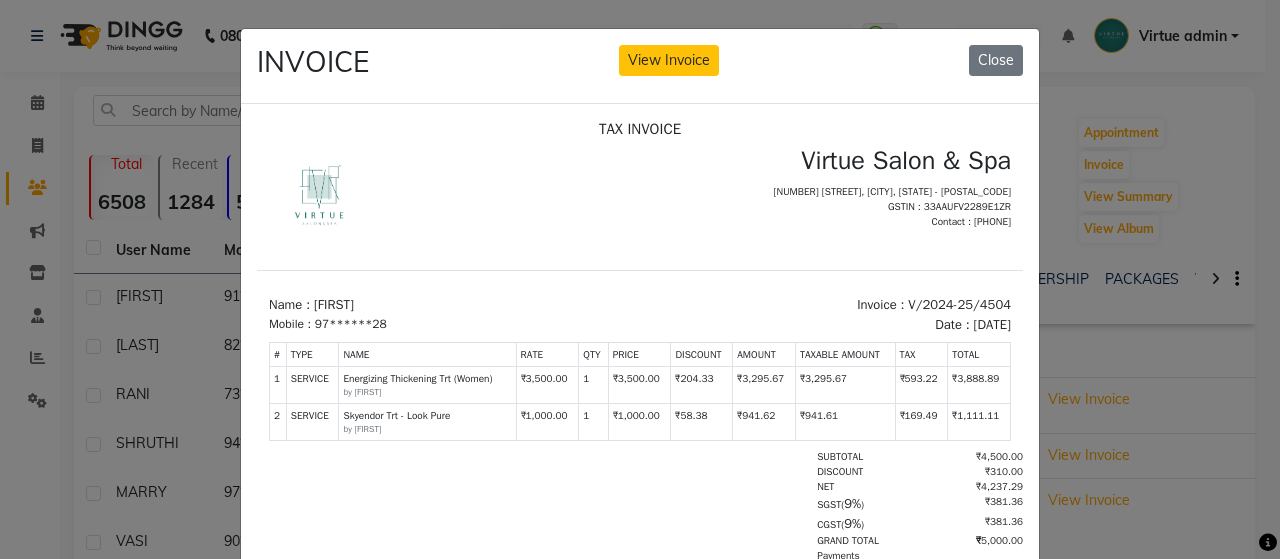 scroll, scrollTop: 15, scrollLeft: 0, axis: vertical 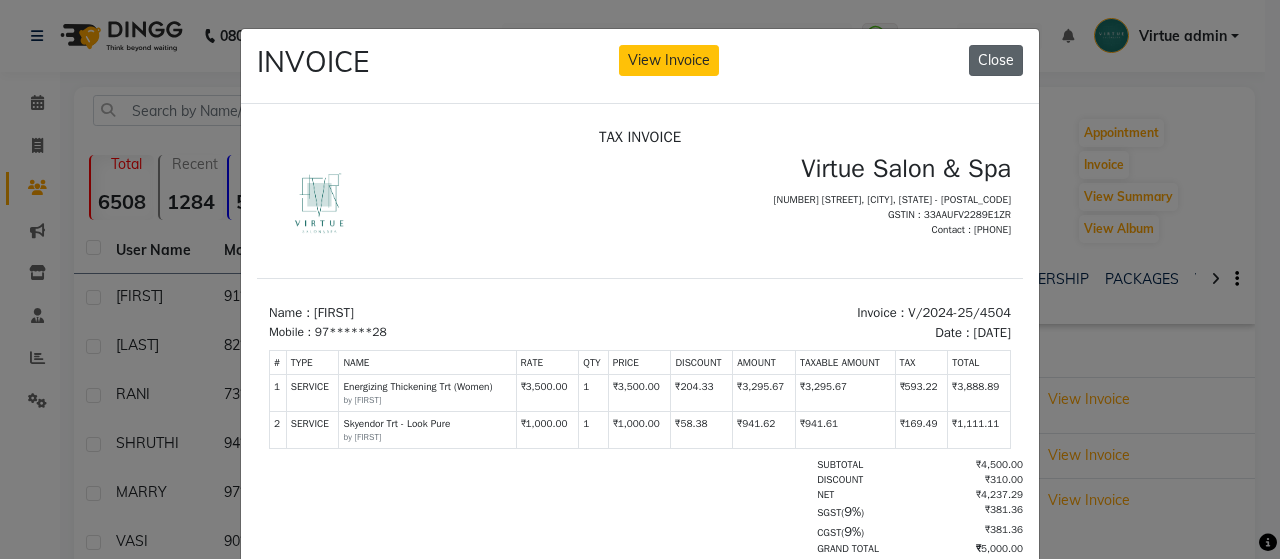 click on "Close" 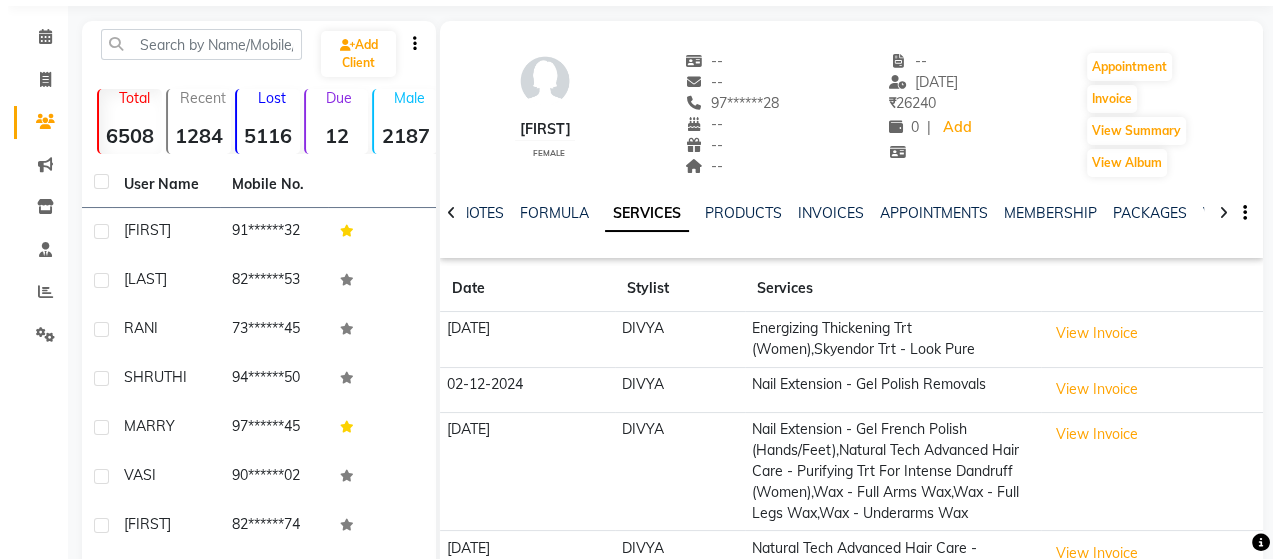 scroll, scrollTop: 100, scrollLeft: 0, axis: vertical 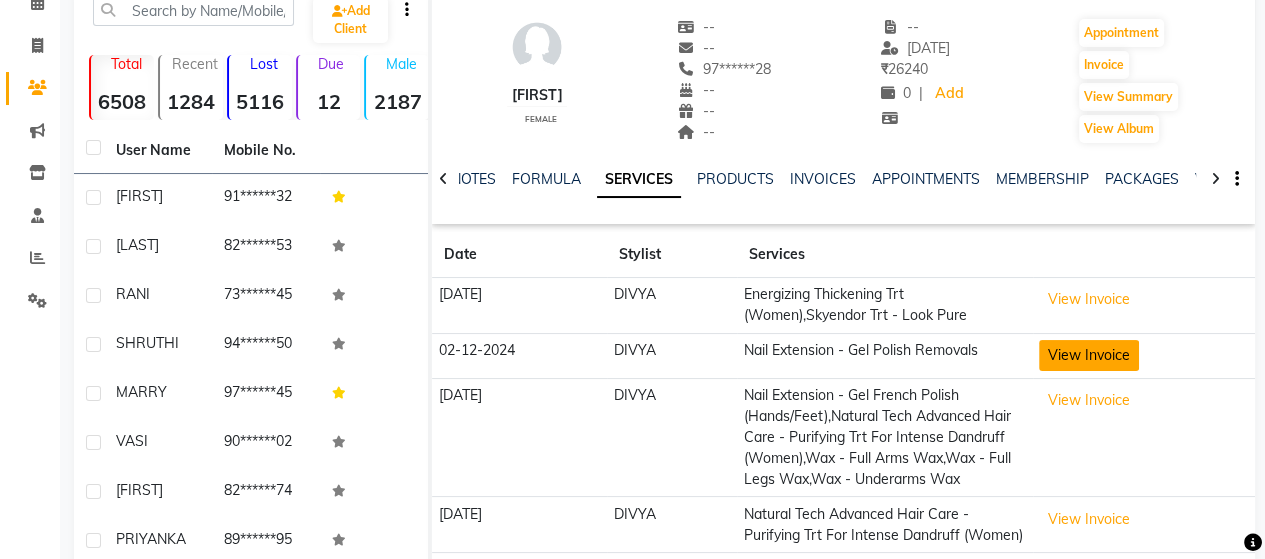 click on "View Invoice" 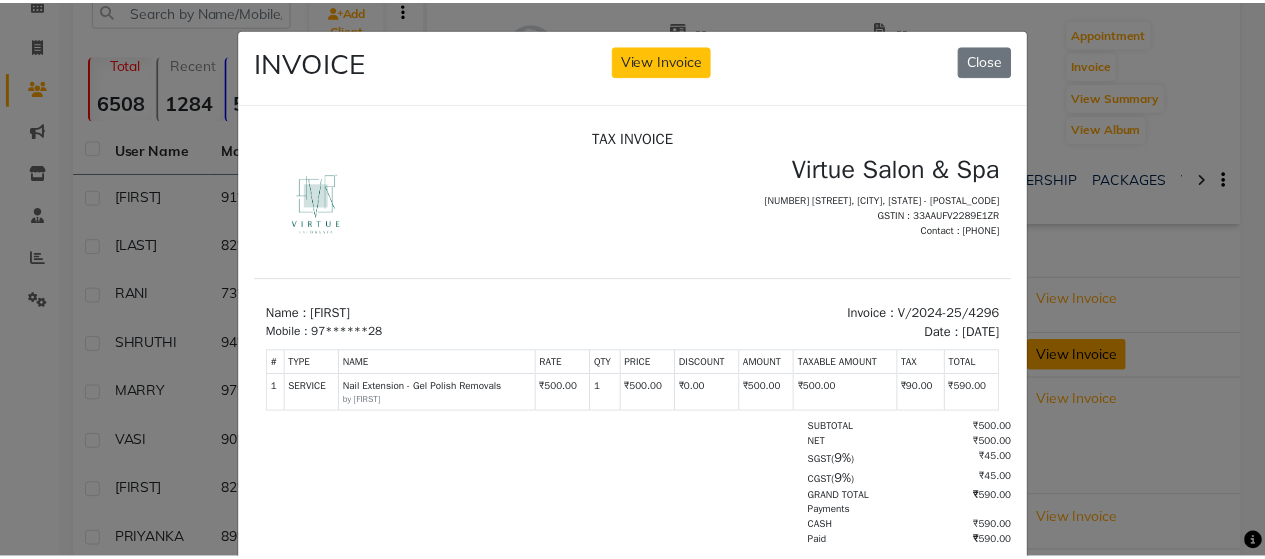 scroll, scrollTop: 0, scrollLeft: 0, axis: both 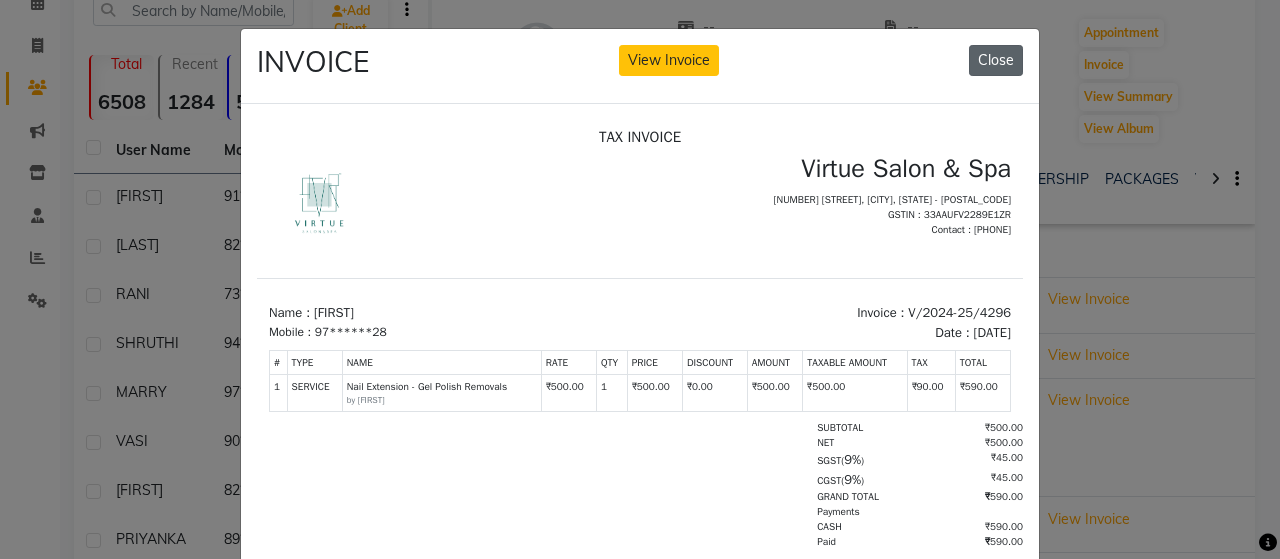 click on "Close" 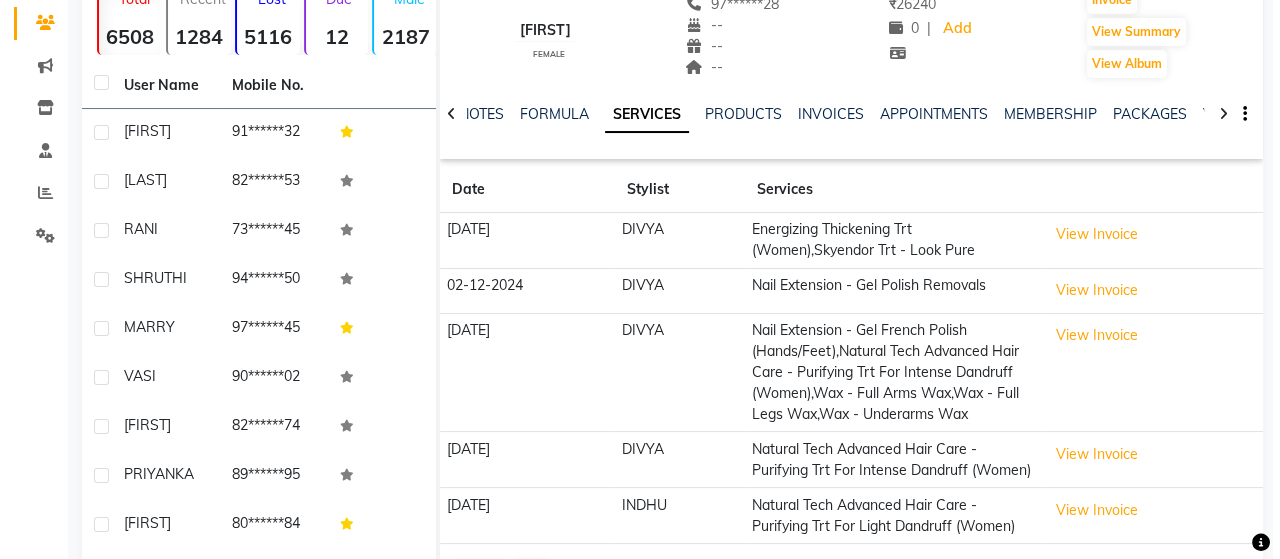 scroll, scrollTop: 200, scrollLeft: 0, axis: vertical 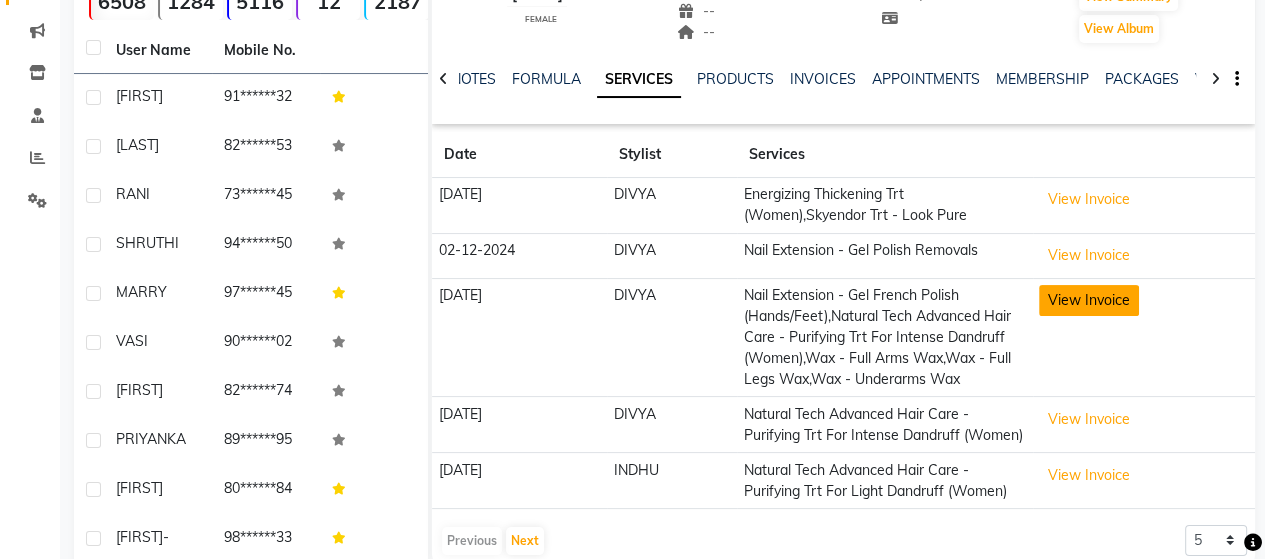 click on "View Invoice" 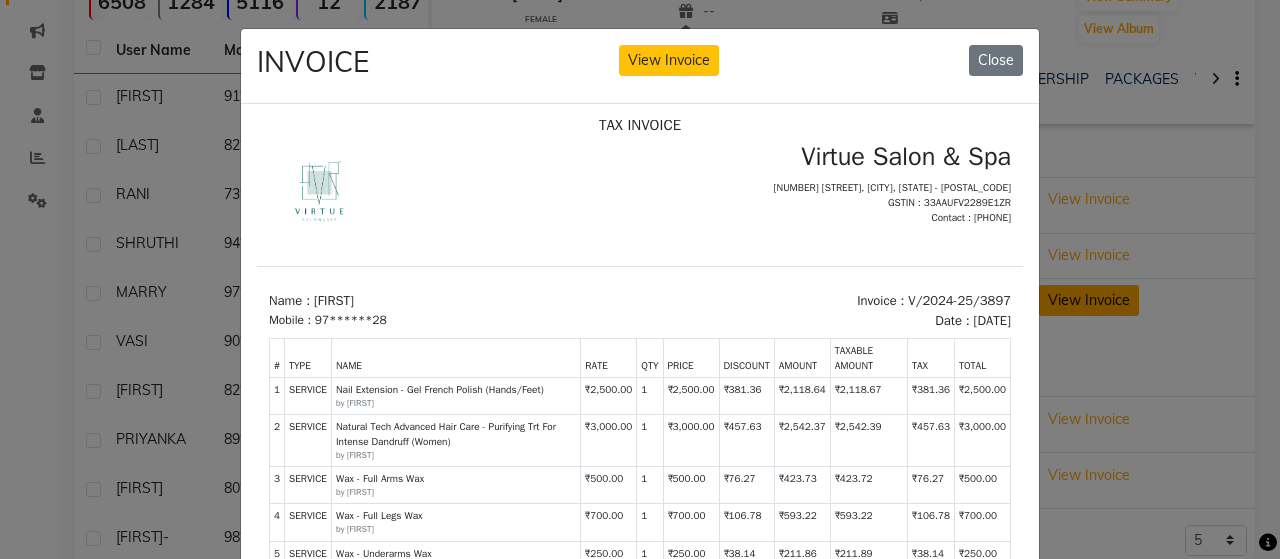 scroll, scrollTop: 16, scrollLeft: 0, axis: vertical 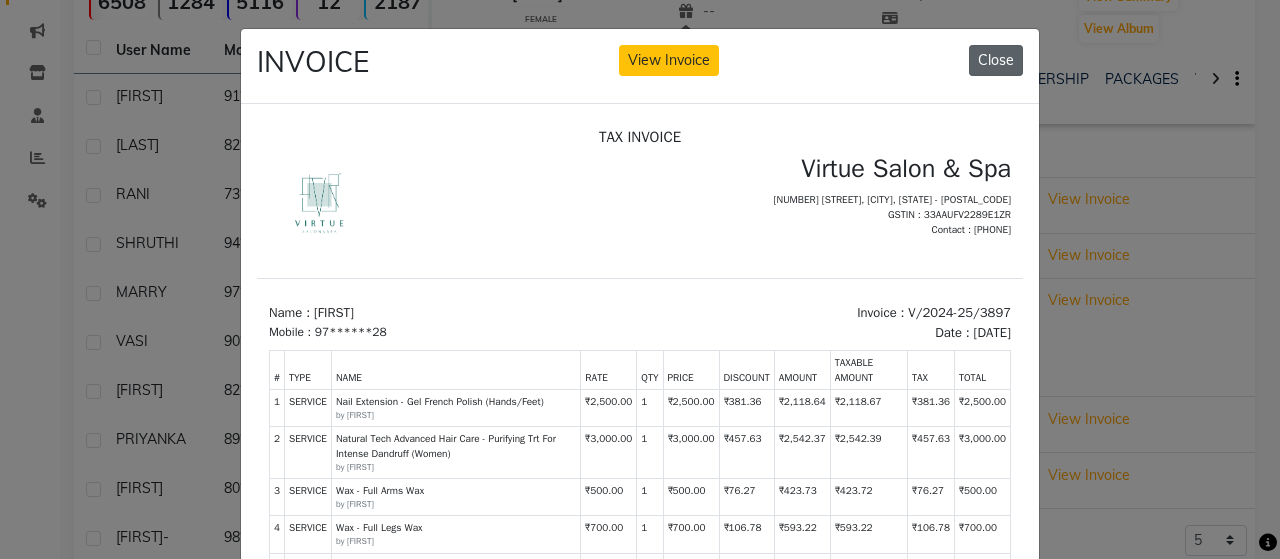 click on "Close" 